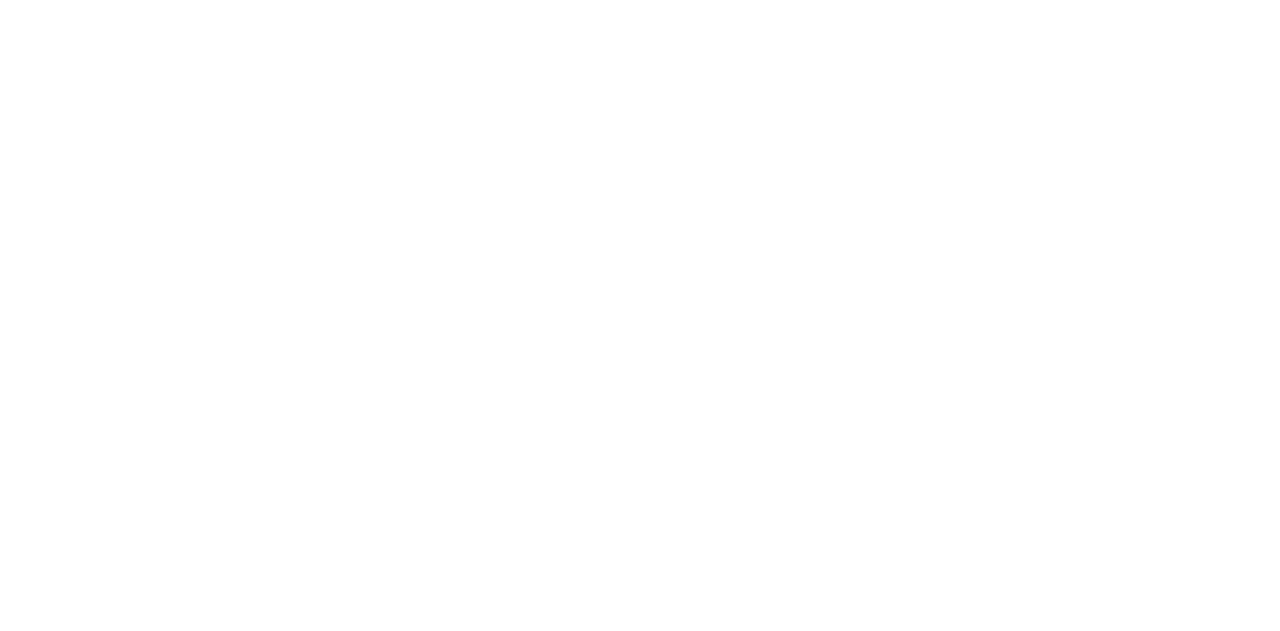 scroll, scrollTop: 0, scrollLeft: 0, axis: both 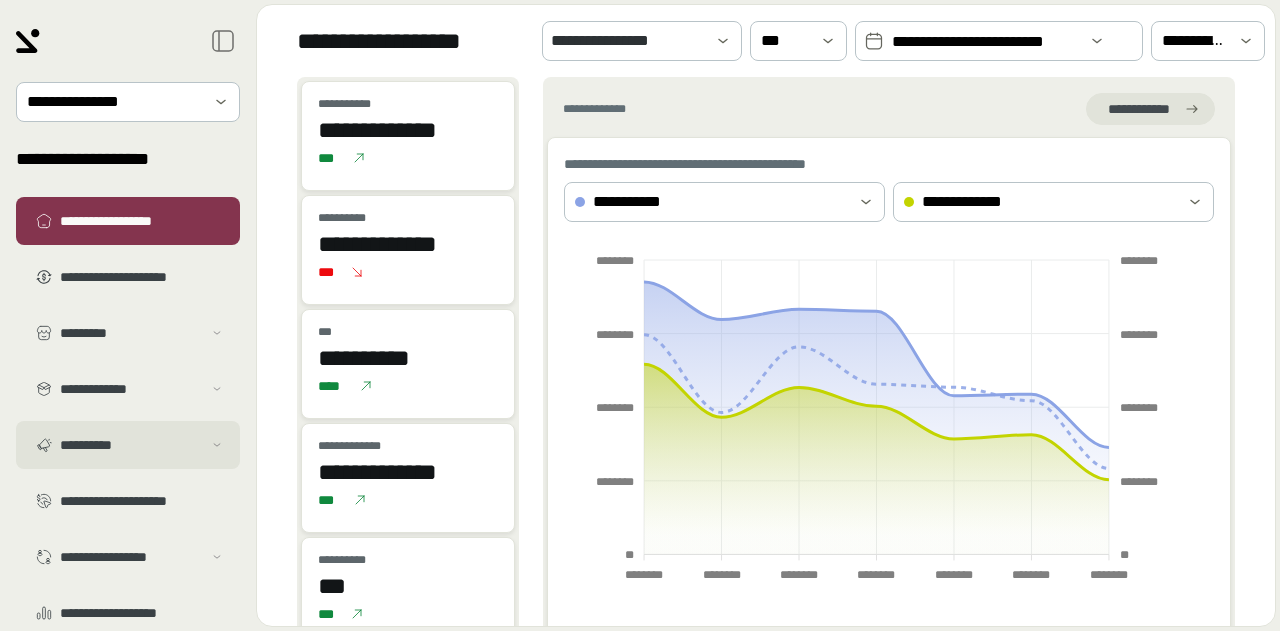 click on "**********" at bounding box center (128, 445) 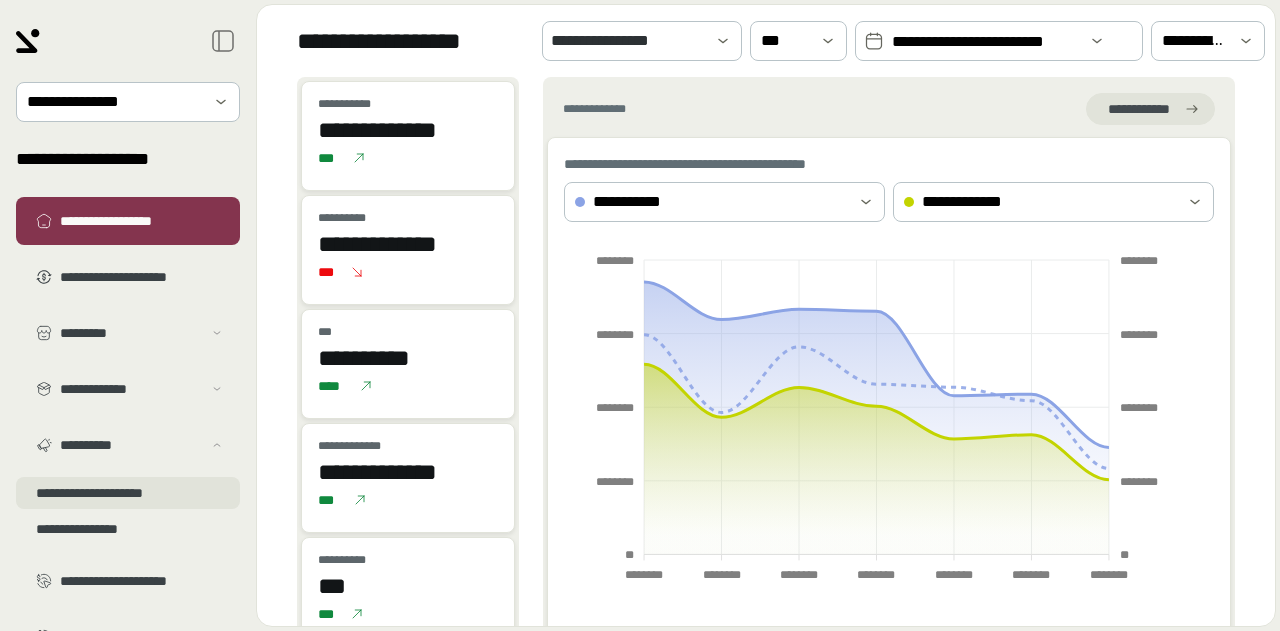 click on "**********" at bounding box center (128, 493) 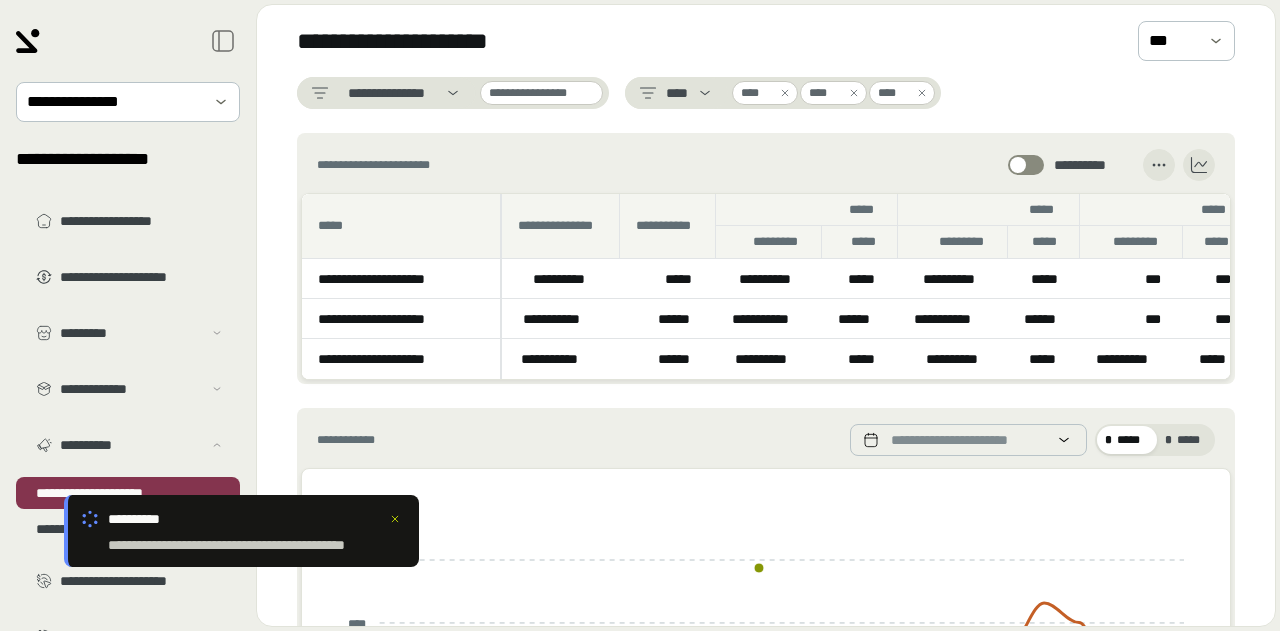 click 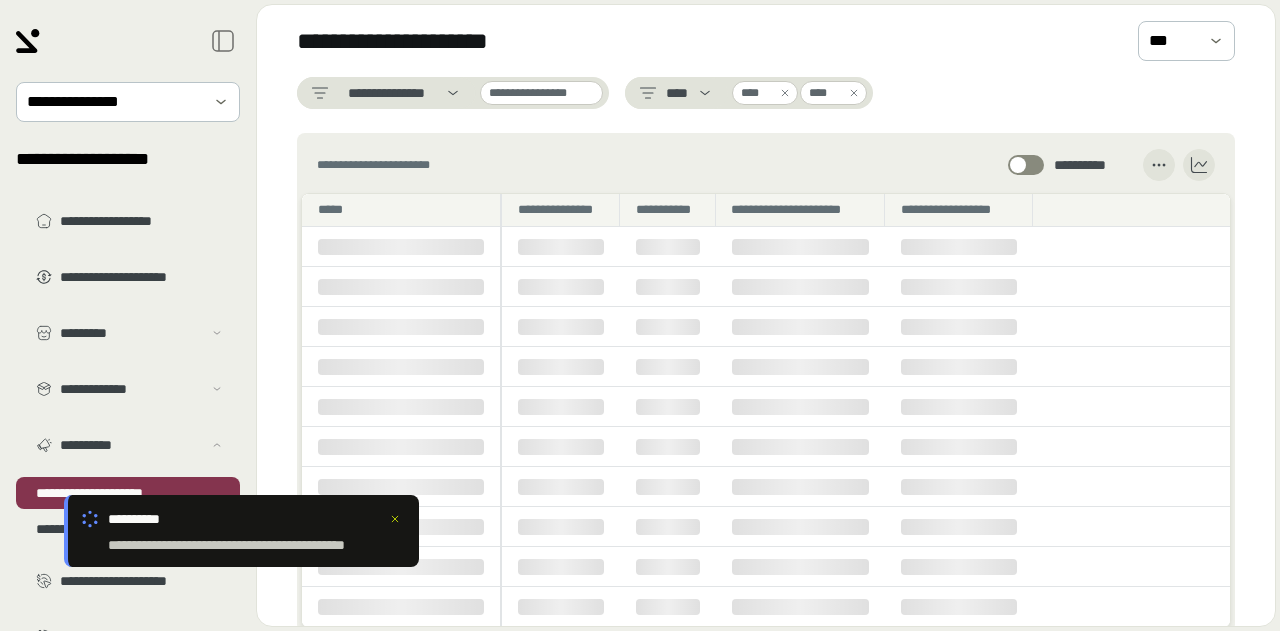 click 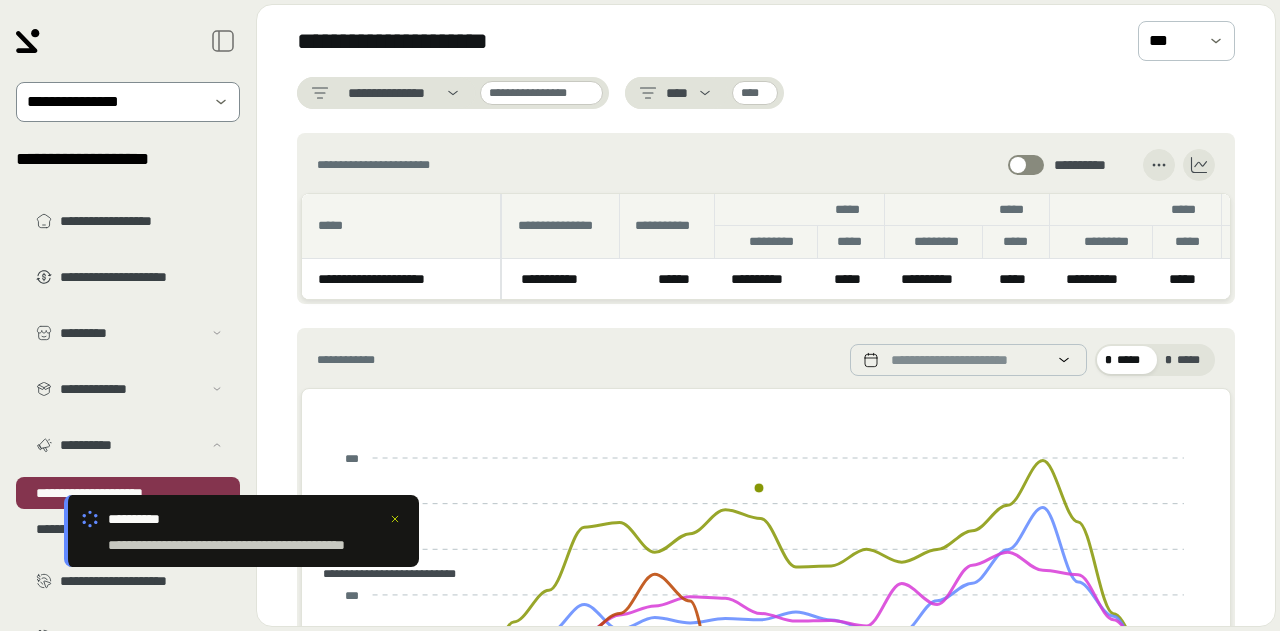 click on "**********" at bounding box center [128, 102] 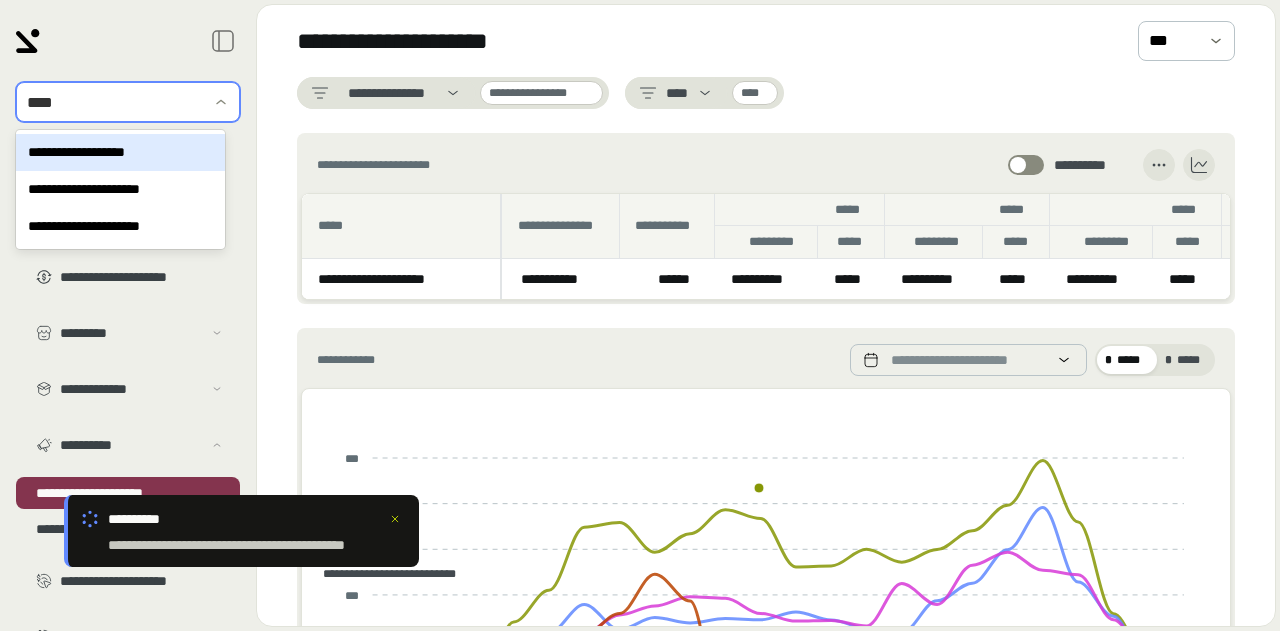 type on "*****" 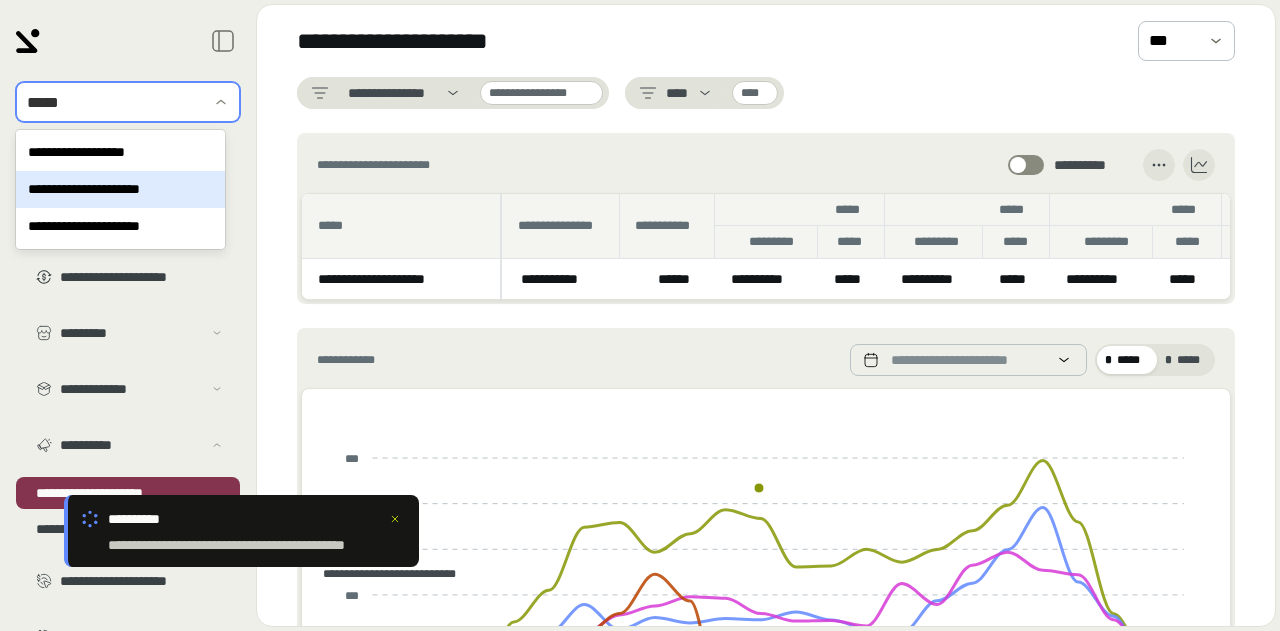click on "**********" at bounding box center [120, 189] 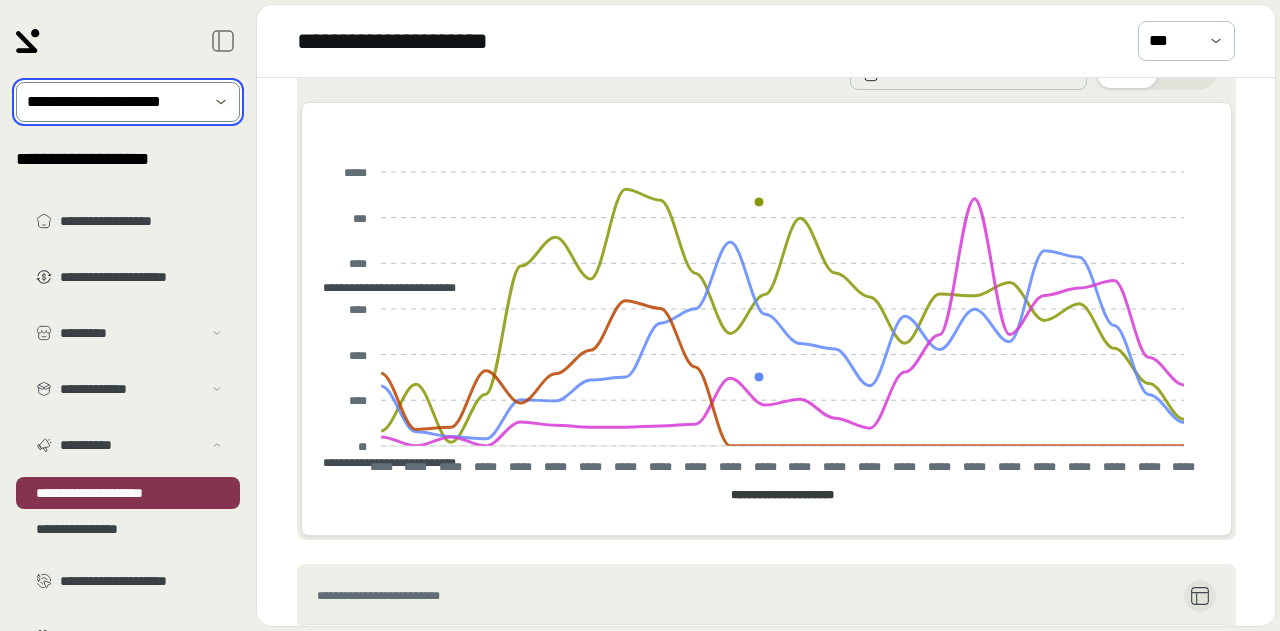 scroll, scrollTop: 291, scrollLeft: 0, axis: vertical 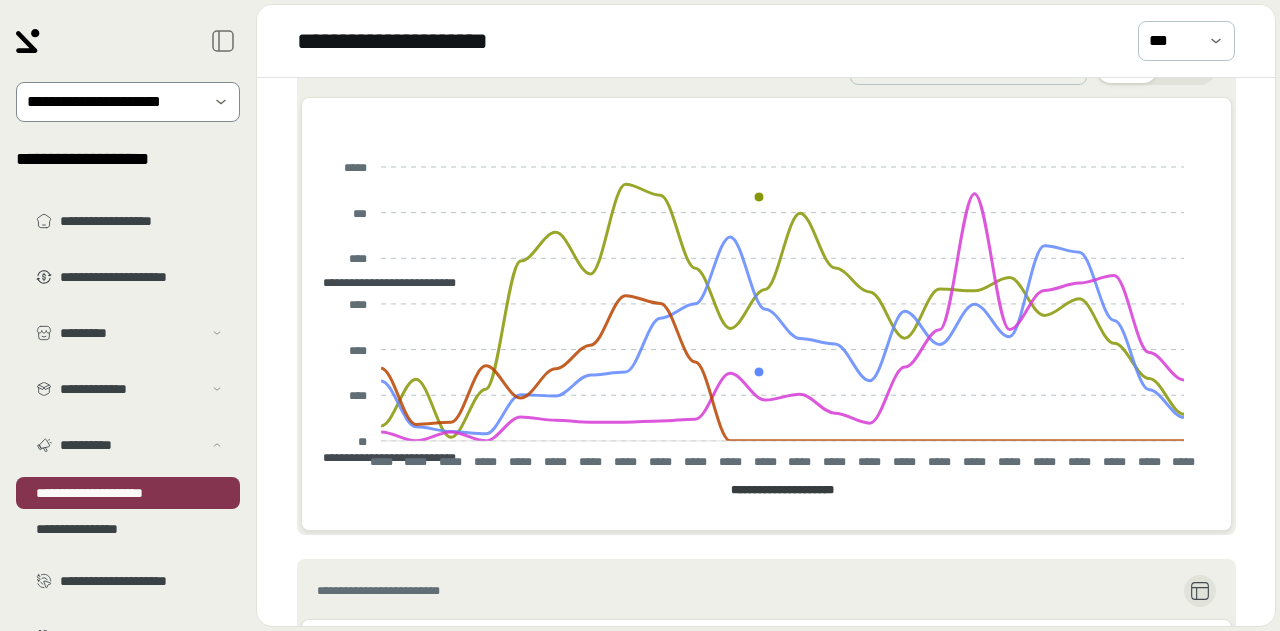 click at bounding box center (114, 102) 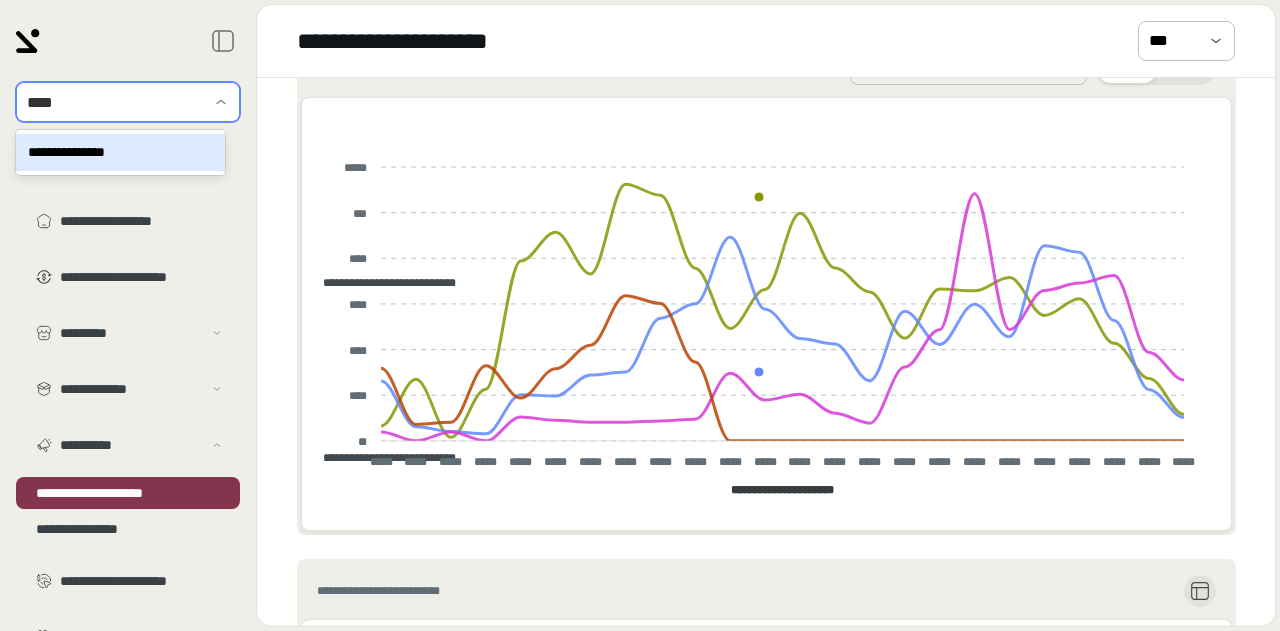 type on "*****" 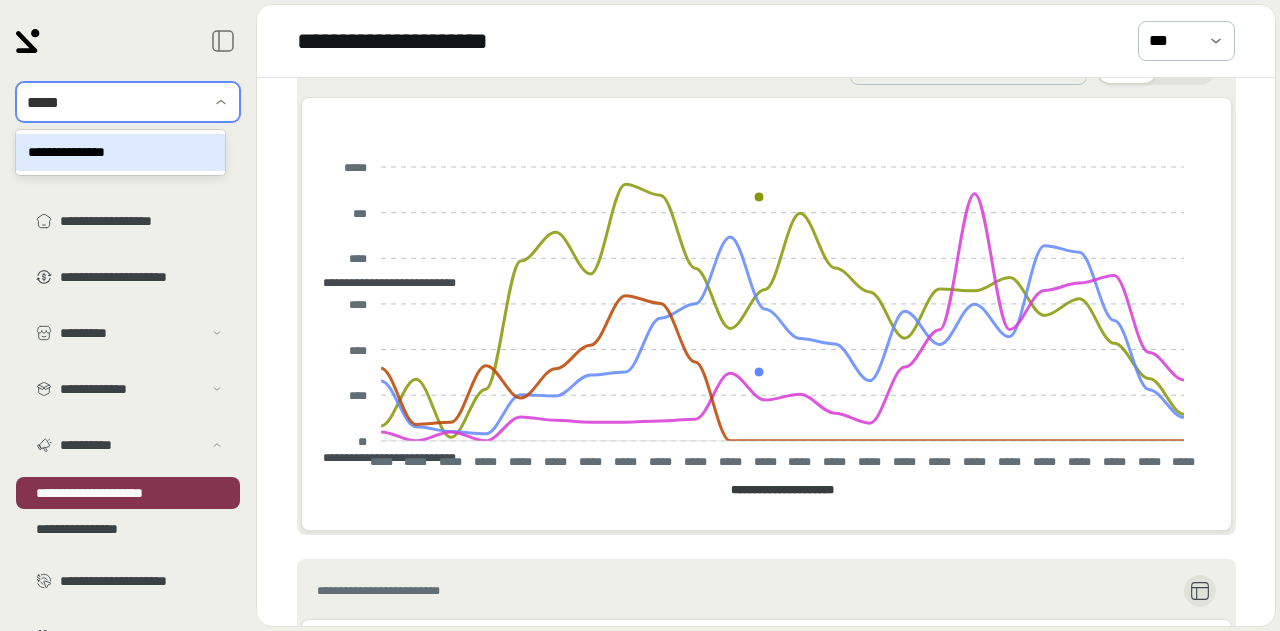 click on "**********" at bounding box center [120, 152] 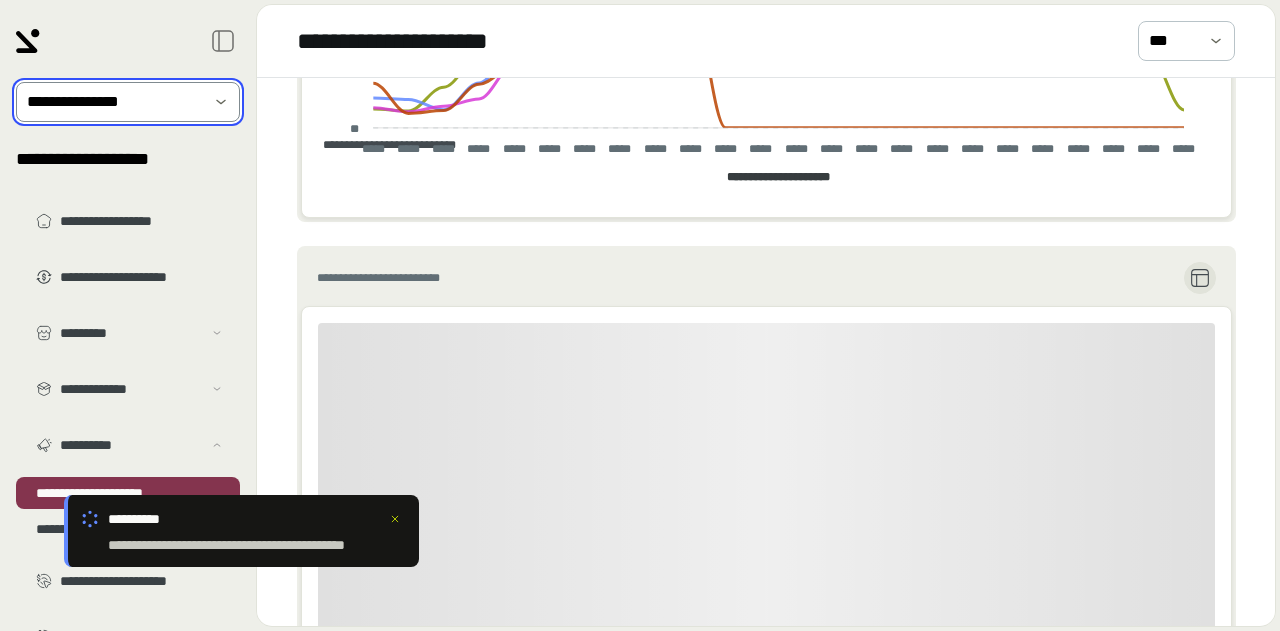 scroll, scrollTop: 291, scrollLeft: 0, axis: vertical 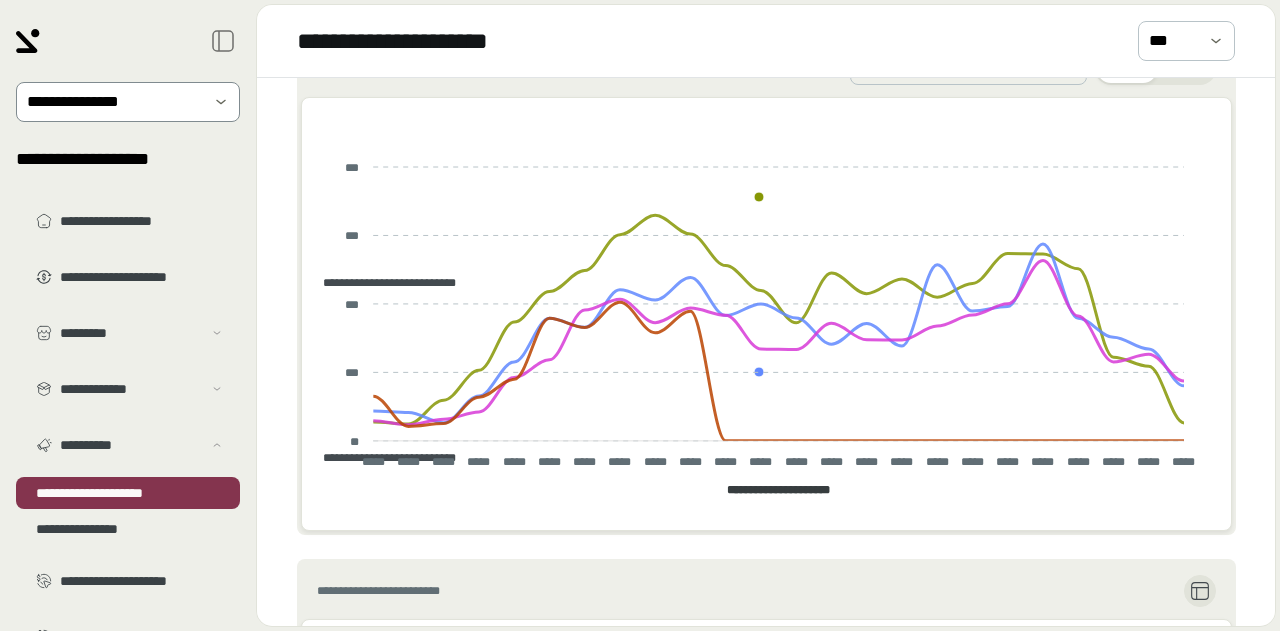 click at bounding box center [114, 102] 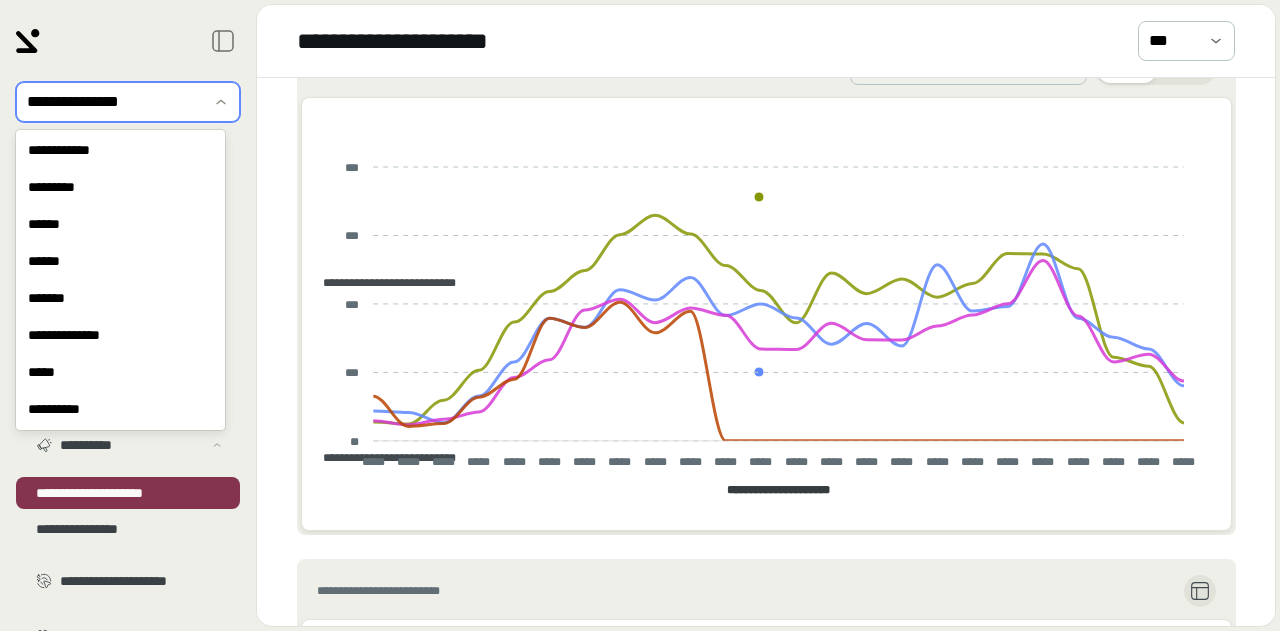 scroll, scrollTop: 7262, scrollLeft: 0, axis: vertical 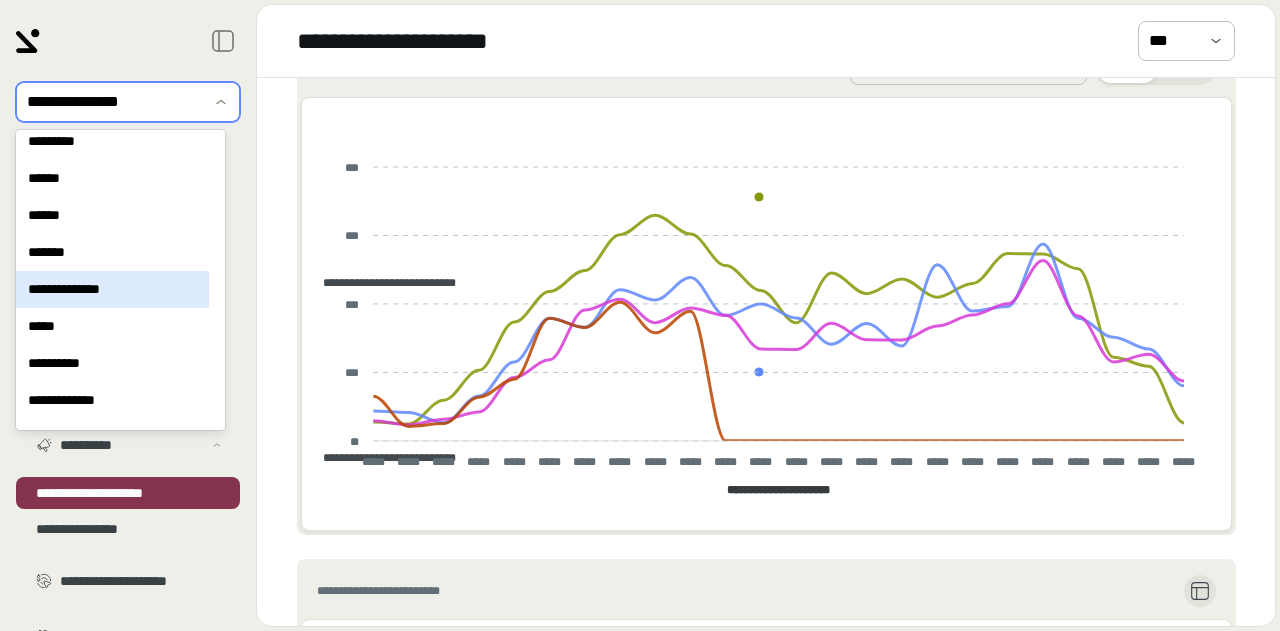 click on "**********" at bounding box center [112, 289] 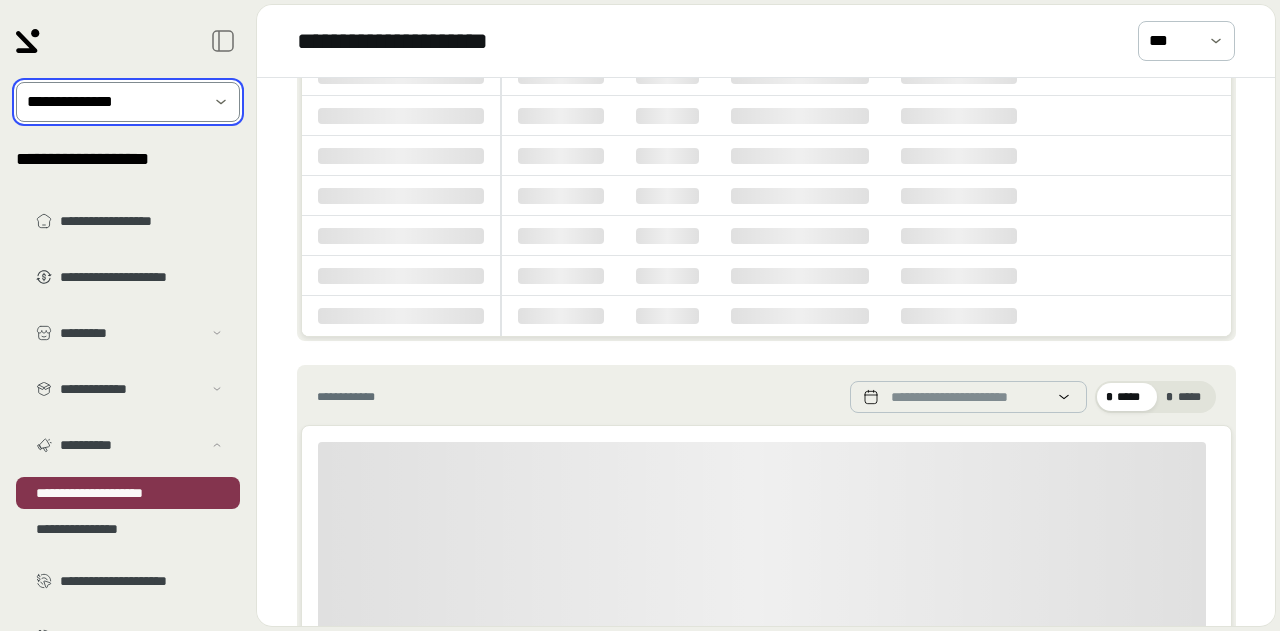 scroll, scrollTop: 604, scrollLeft: 0, axis: vertical 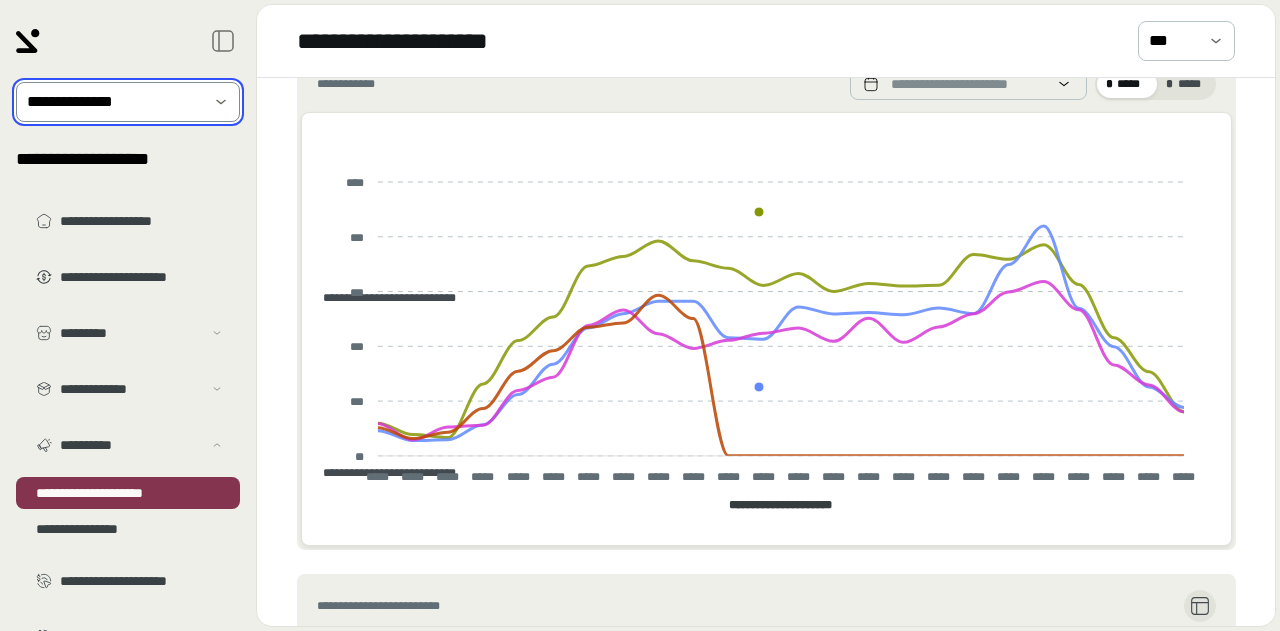 click at bounding box center (114, 102) 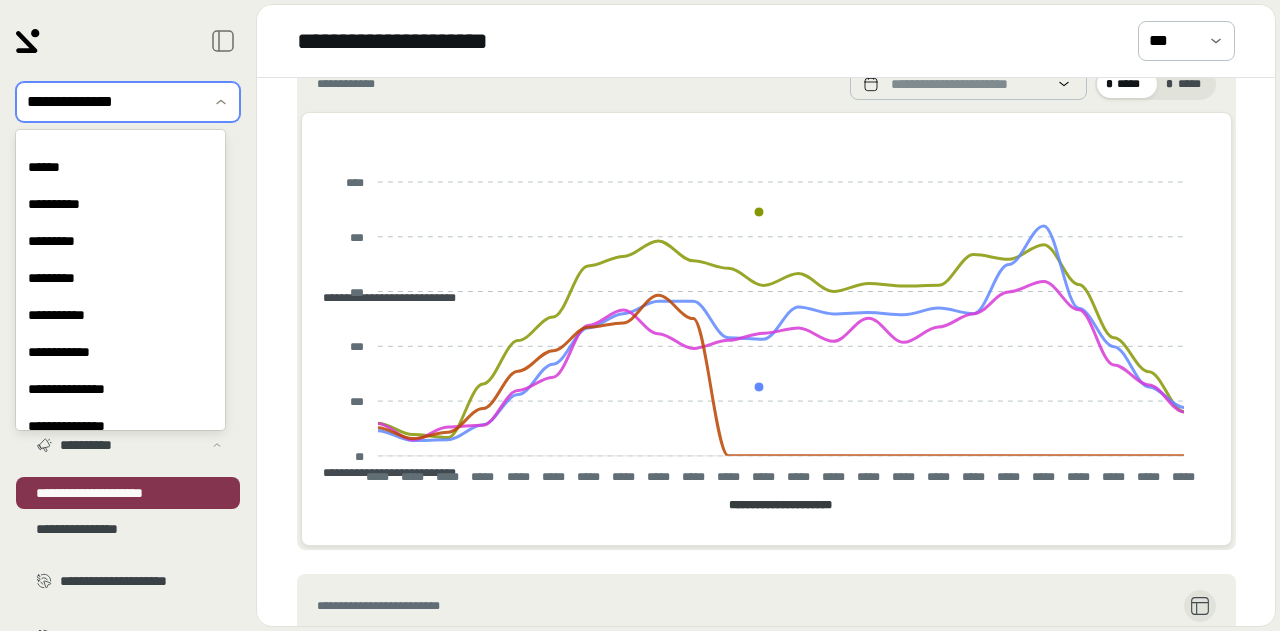scroll, scrollTop: 4738, scrollLeft: 0, axis: vertical 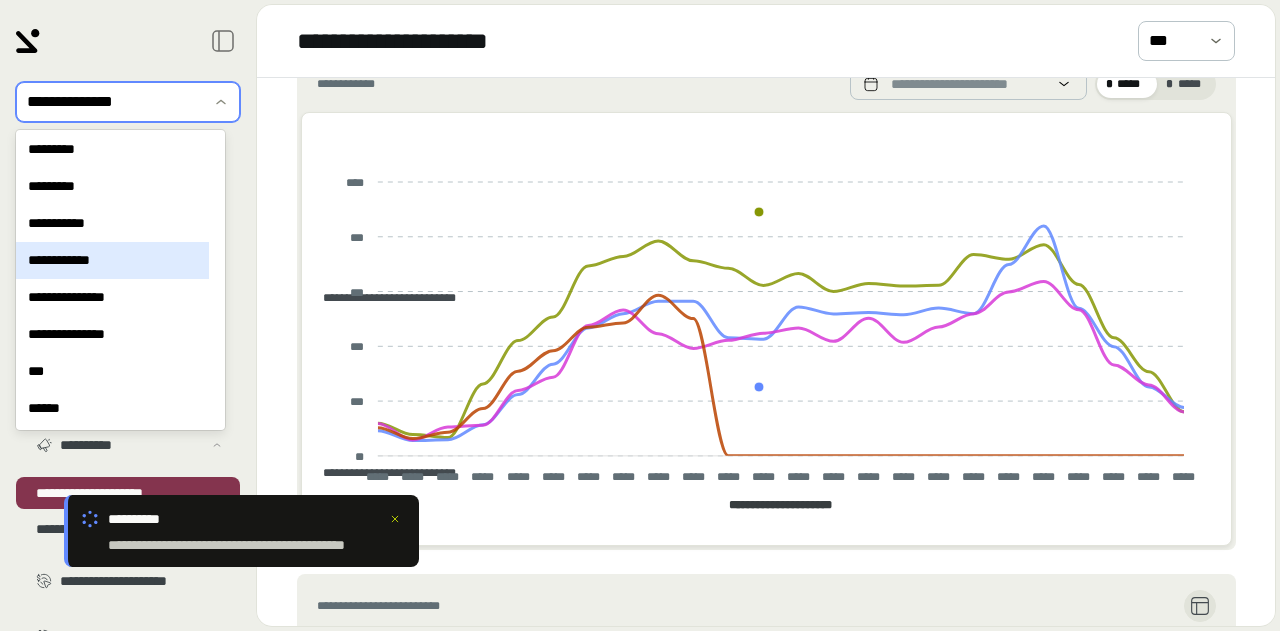 click on "**********" at bounding box center (112, 260) 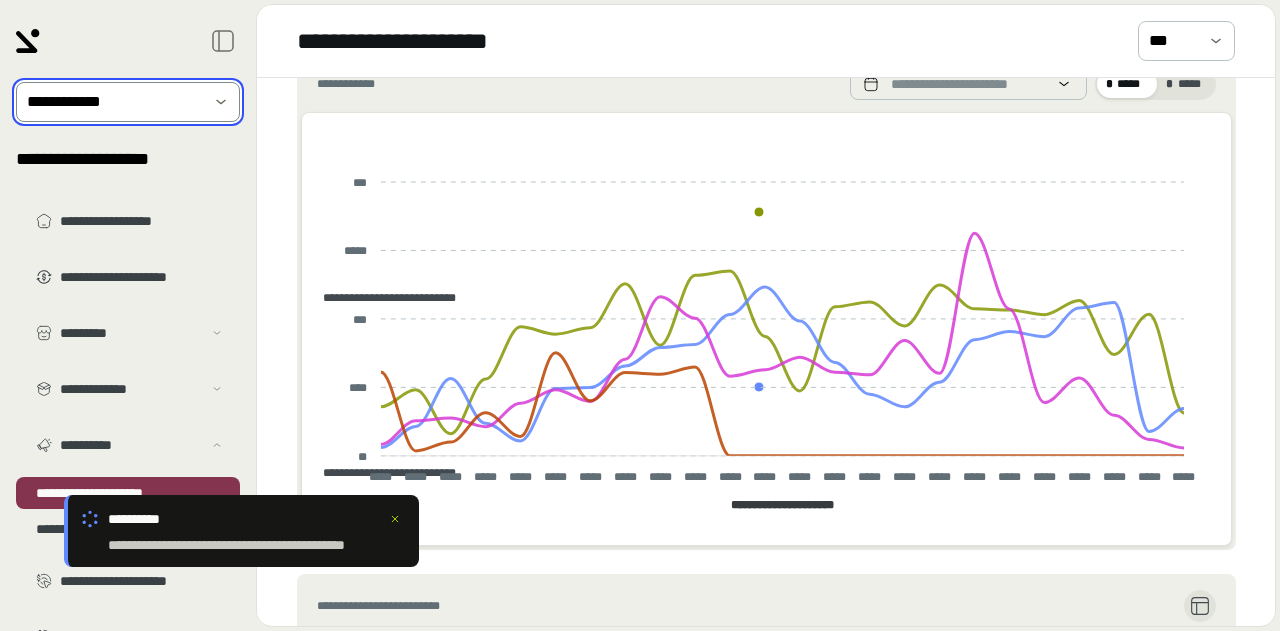 click at bounding box center (114, 102) 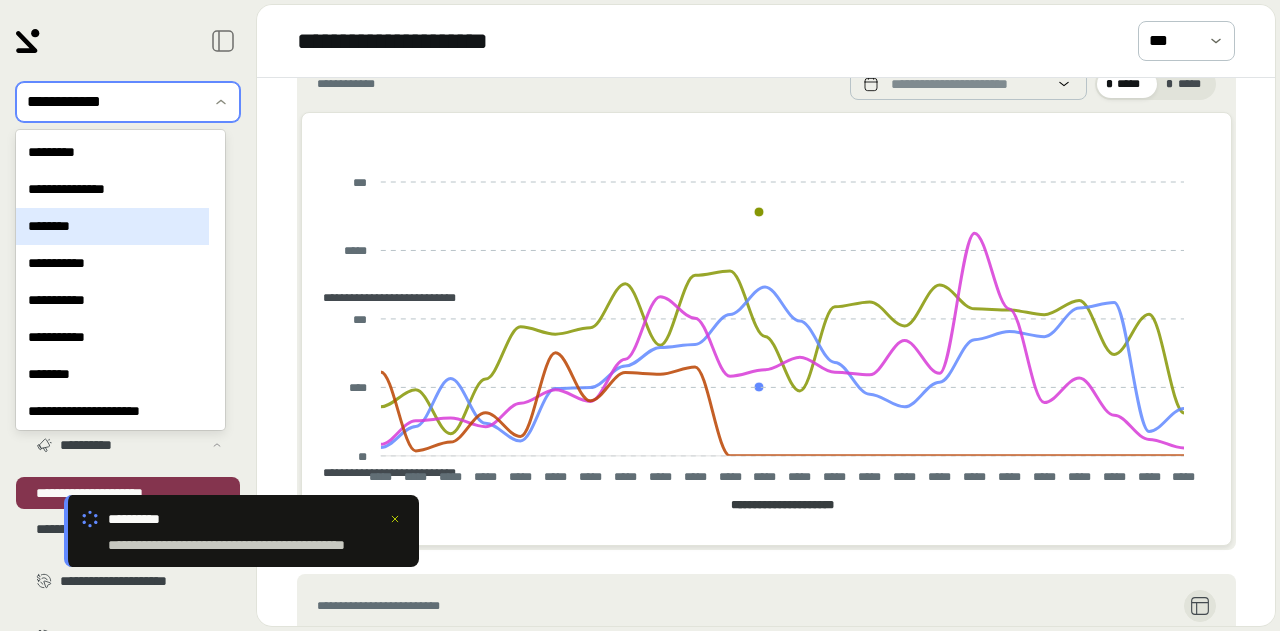 click on "********" at bounding box center [112, 226] 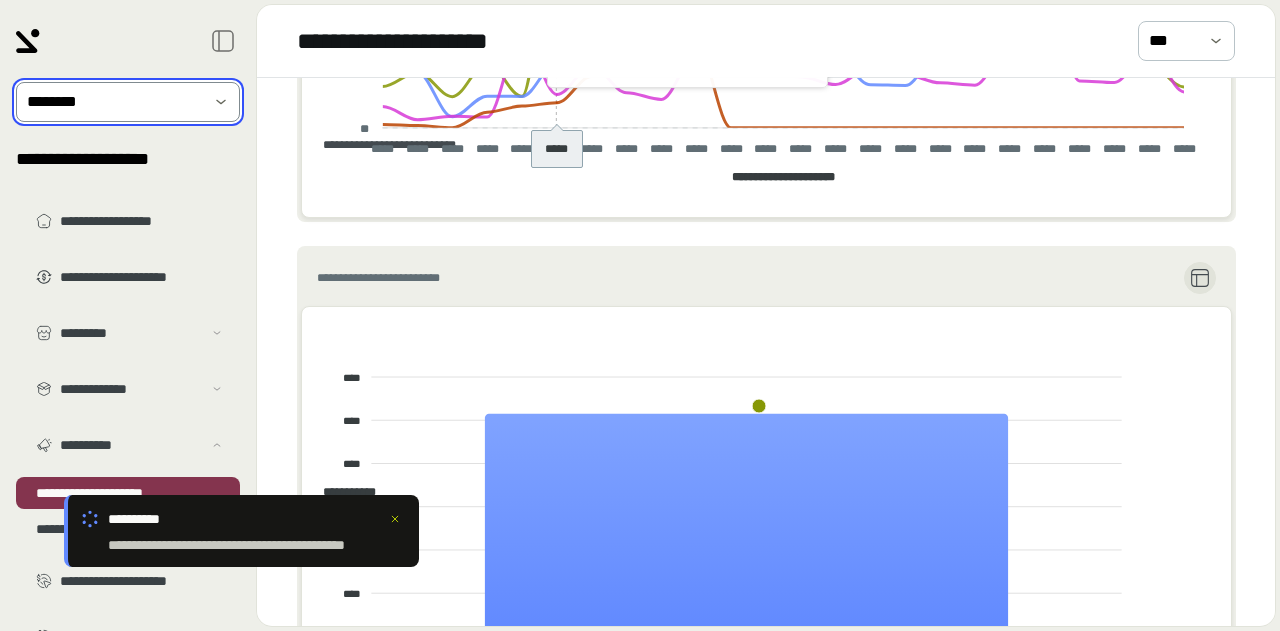 scroll, scrollTop: 291, scrollLeft: 0, axis: vertical 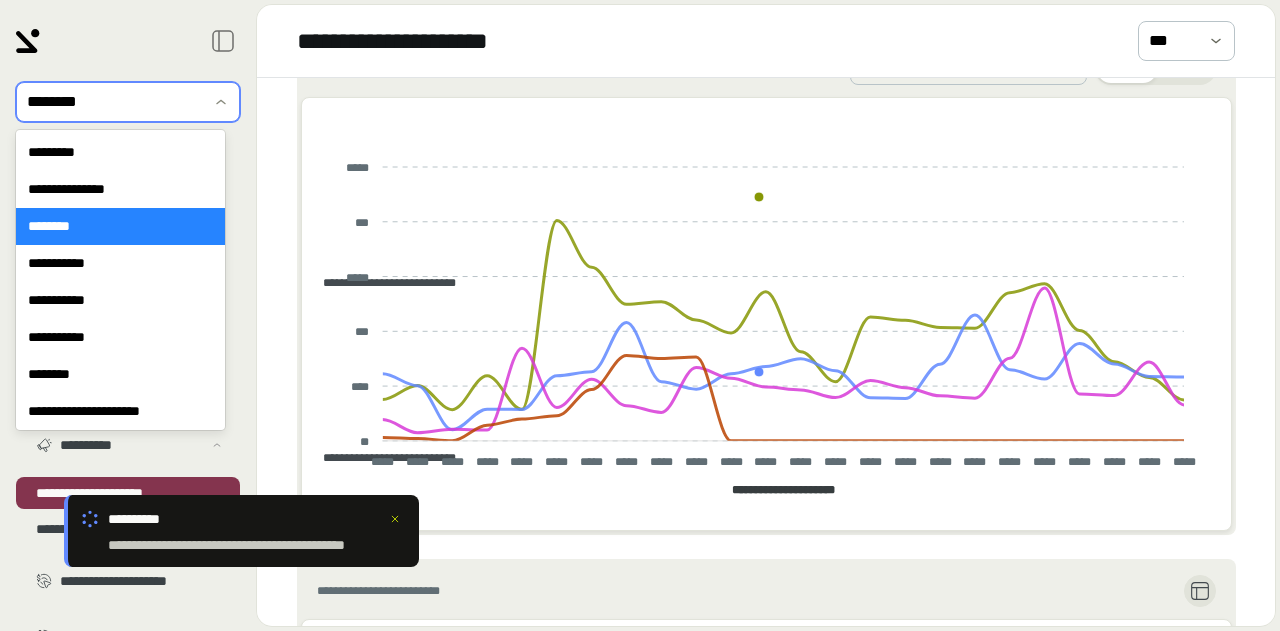 click at bounding box center [114, 102] 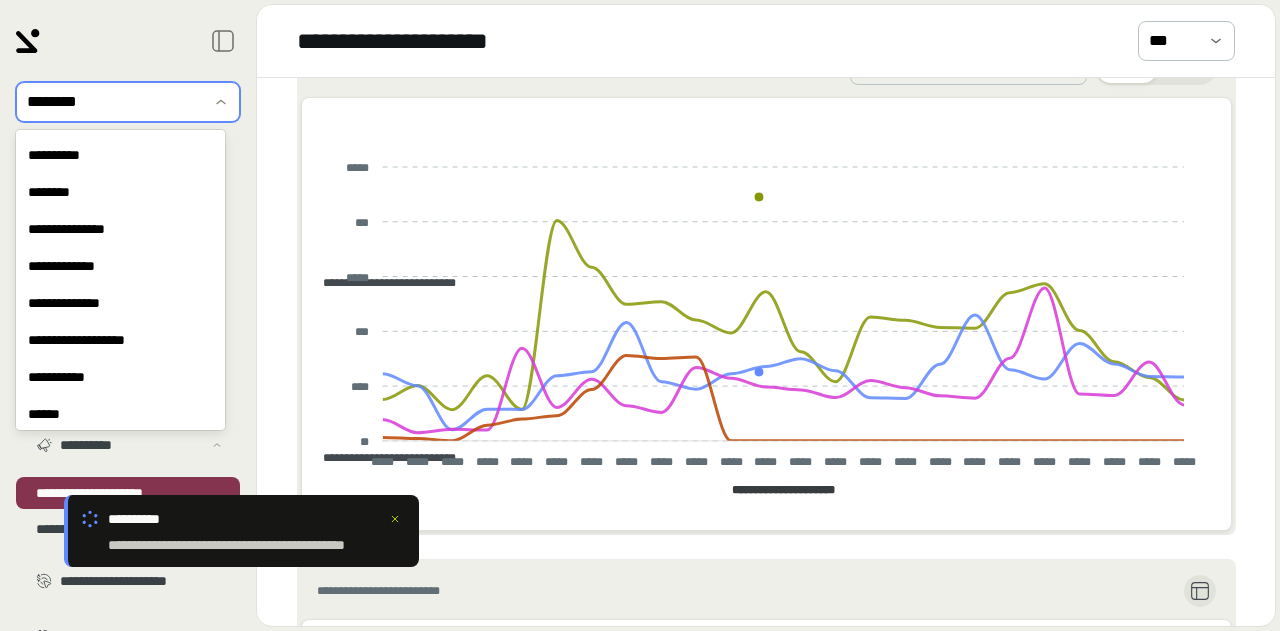 scroll, scrollTop: 1227, scrollLeft: 0, axis: vertical 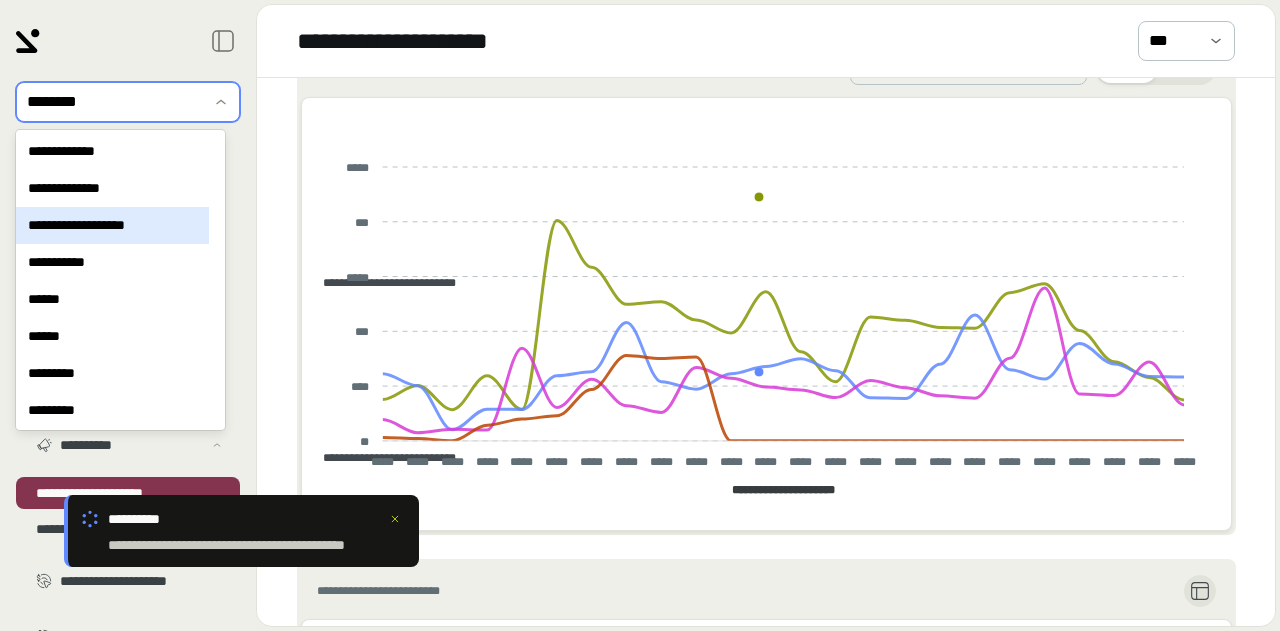 click on "**********" at bounding box center (112, 225) 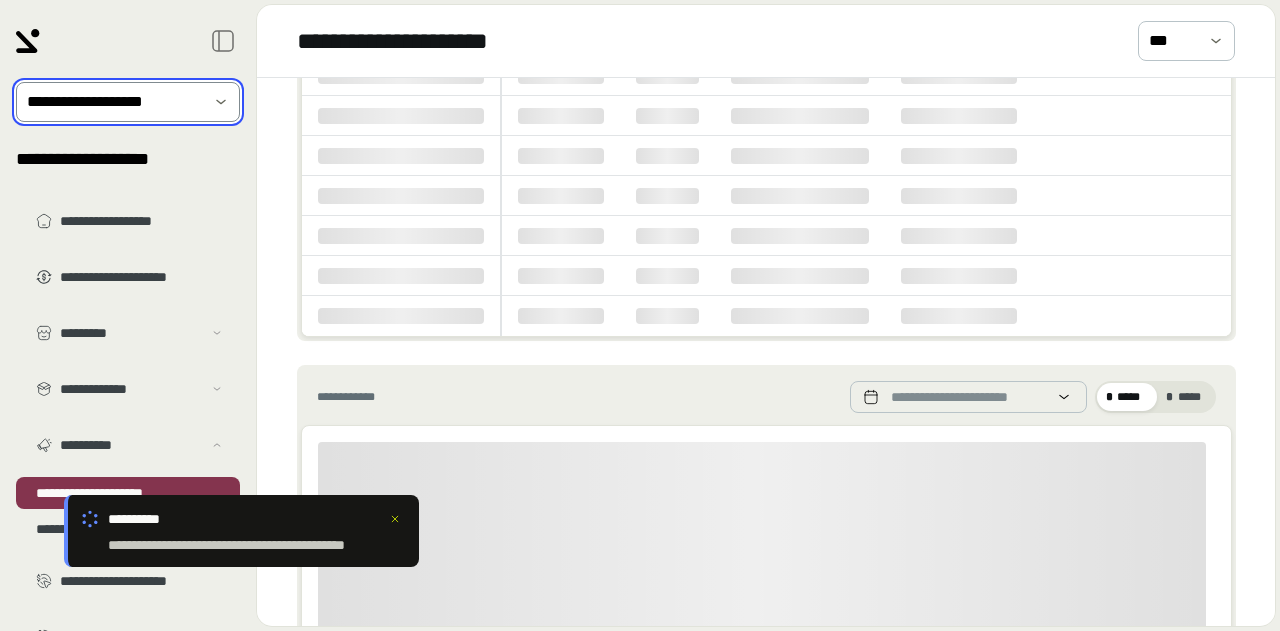scroll, scrollTop: 604, scrollLeft: 0, axis: vertical 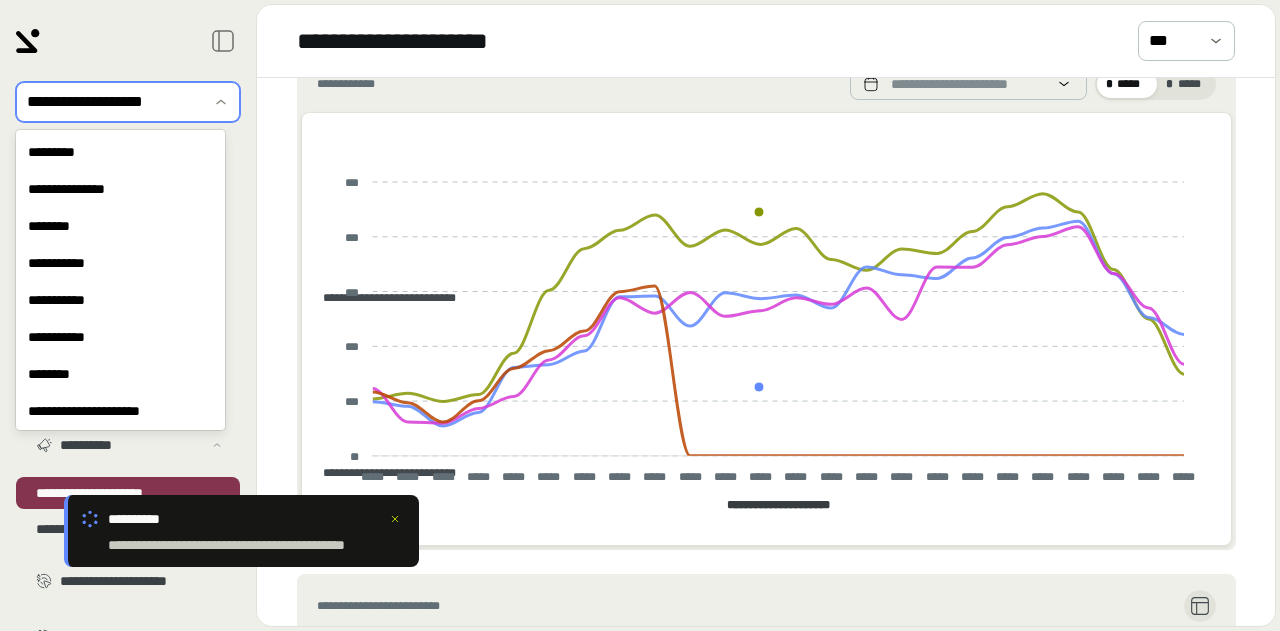 click at bounding box center (114, 102) 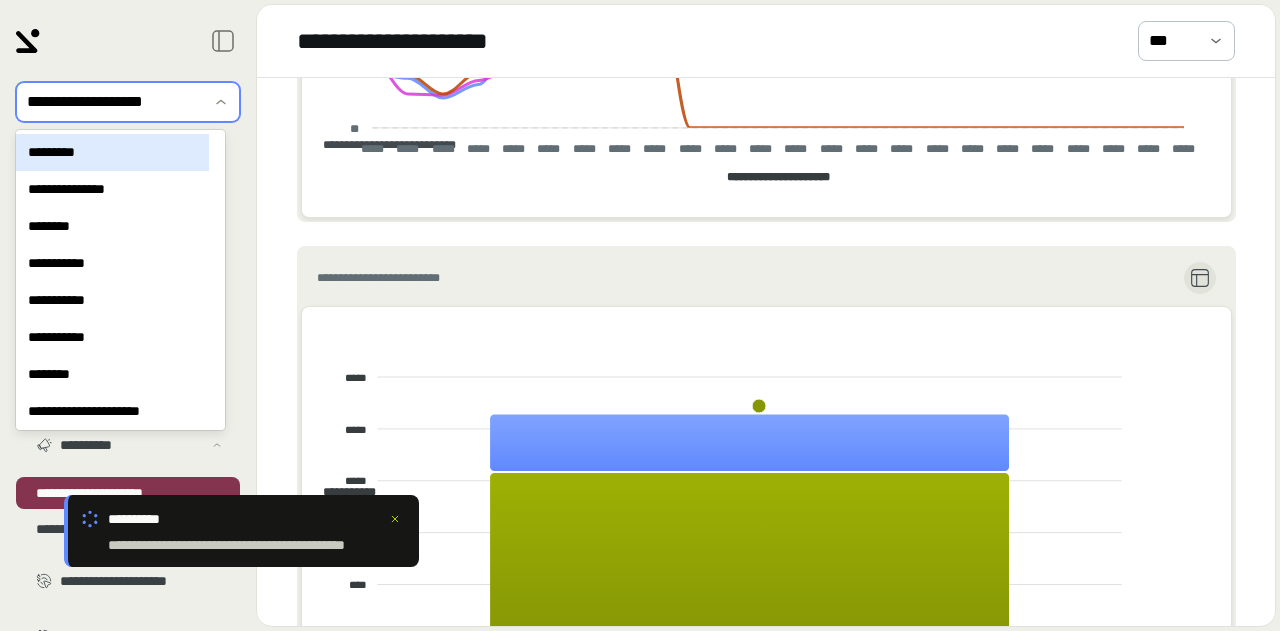 scroll, scrollTop: 291, scrollLeft: 0, axis: vertical 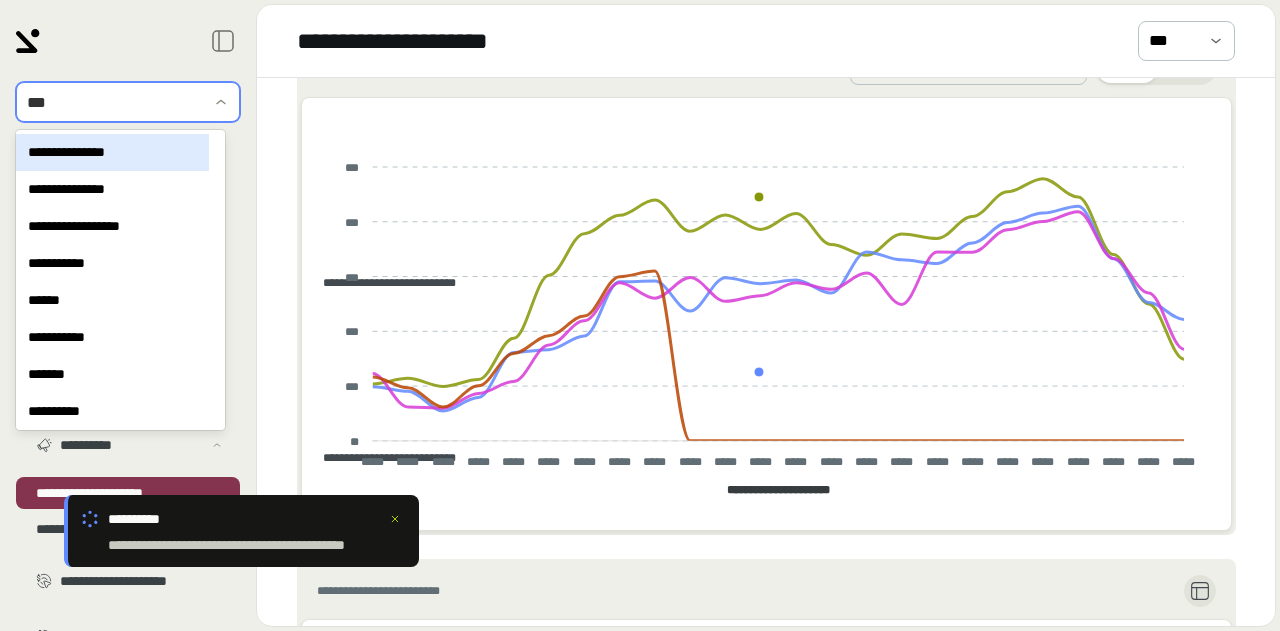type on "****" 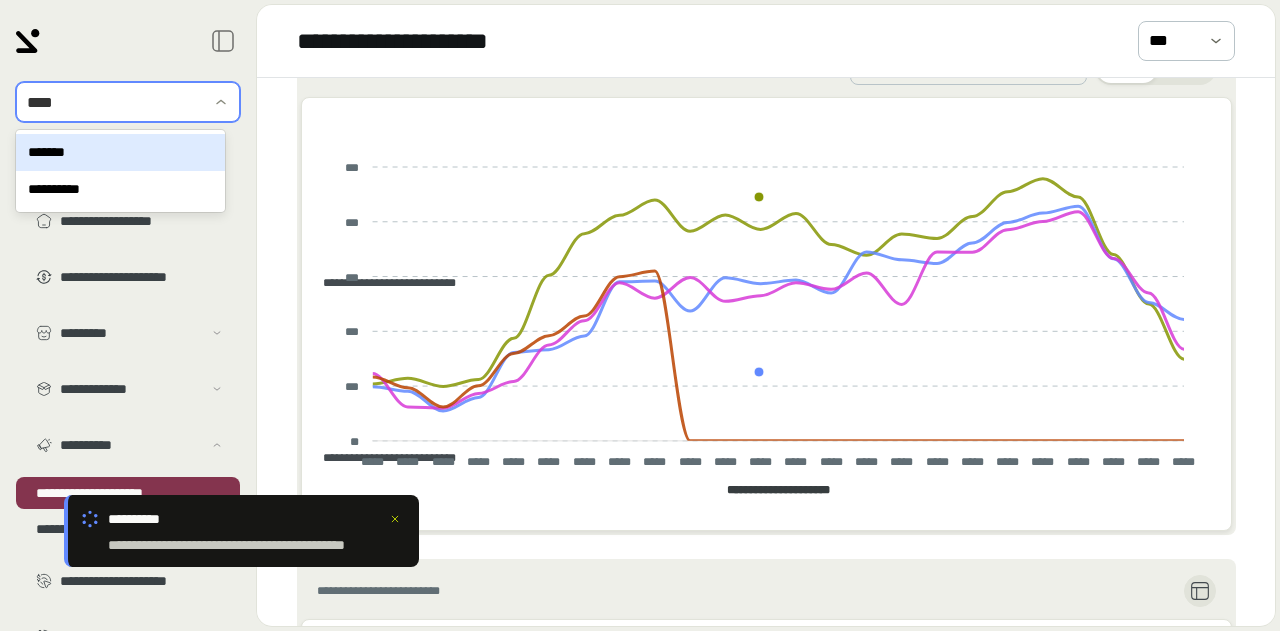click on "*******" at bounding box center [120, 152] 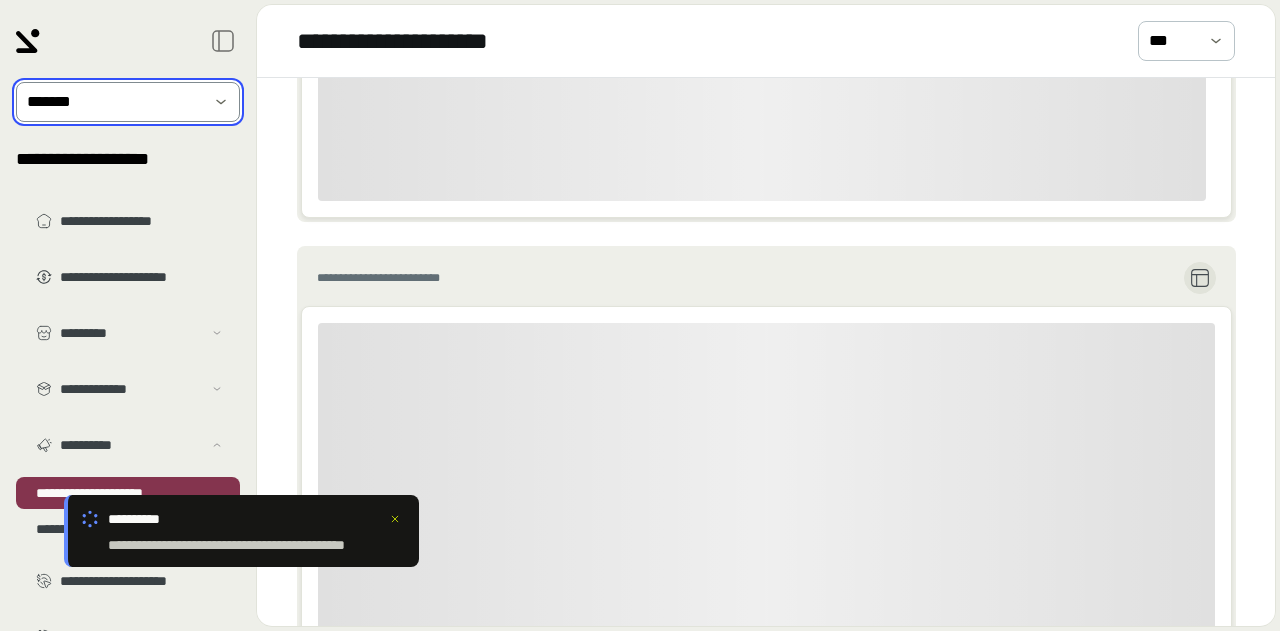 scroll, scrollTop: 291, scrollLeft: 0, axis: vertical 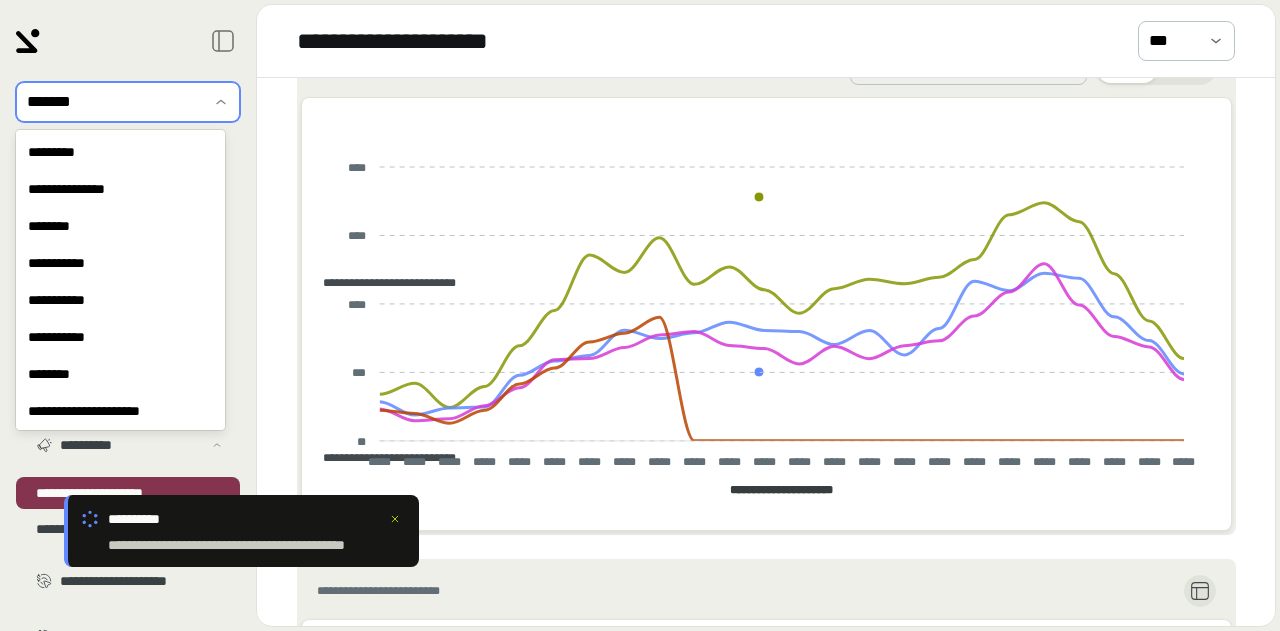 click at bounding box center [114, 102] 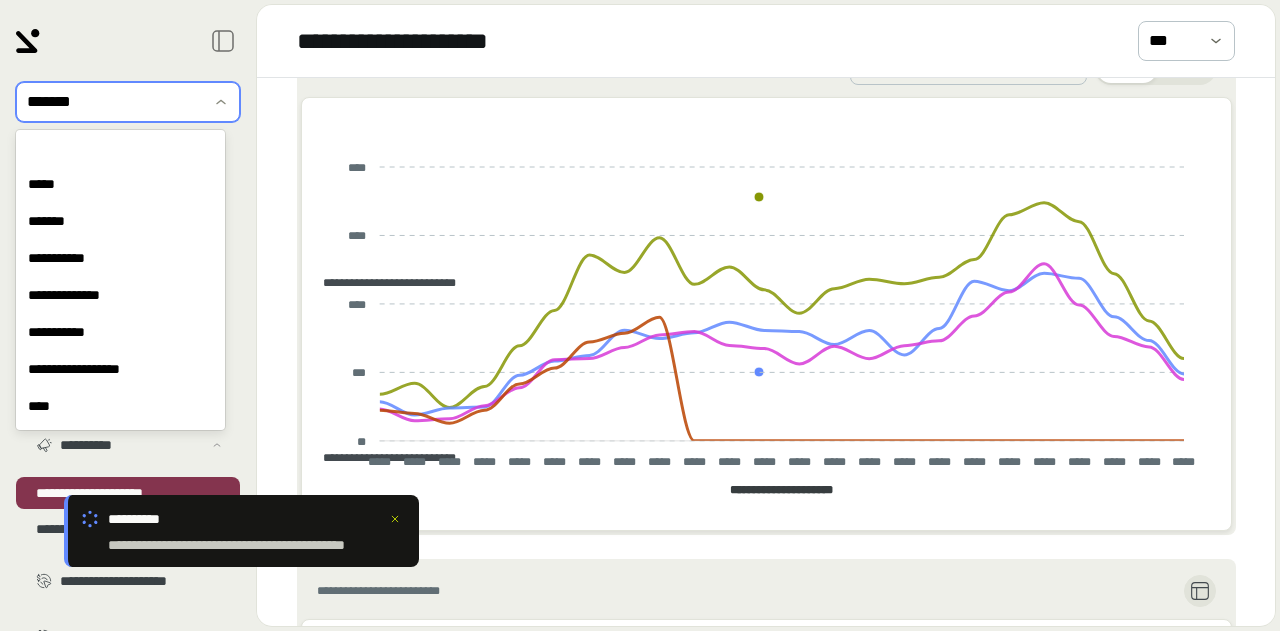 scroll, scrollTop: 2306, scrollLeft: 0, axis: vertical 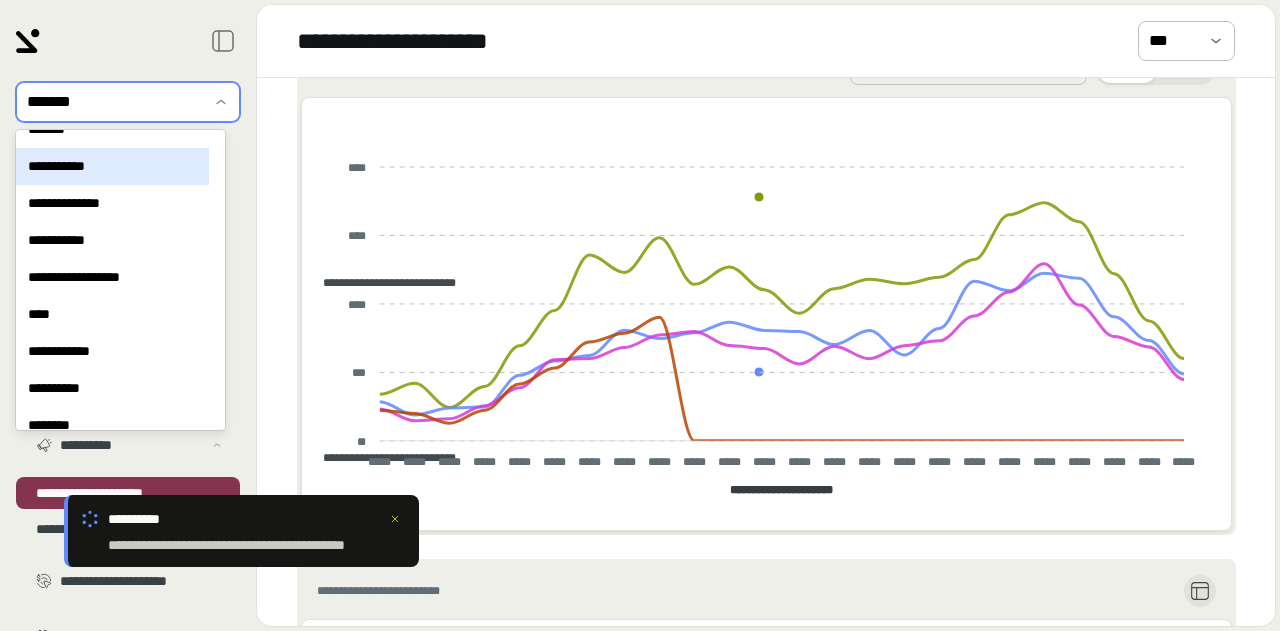 click on "**********" at bounding box center [112, 166] 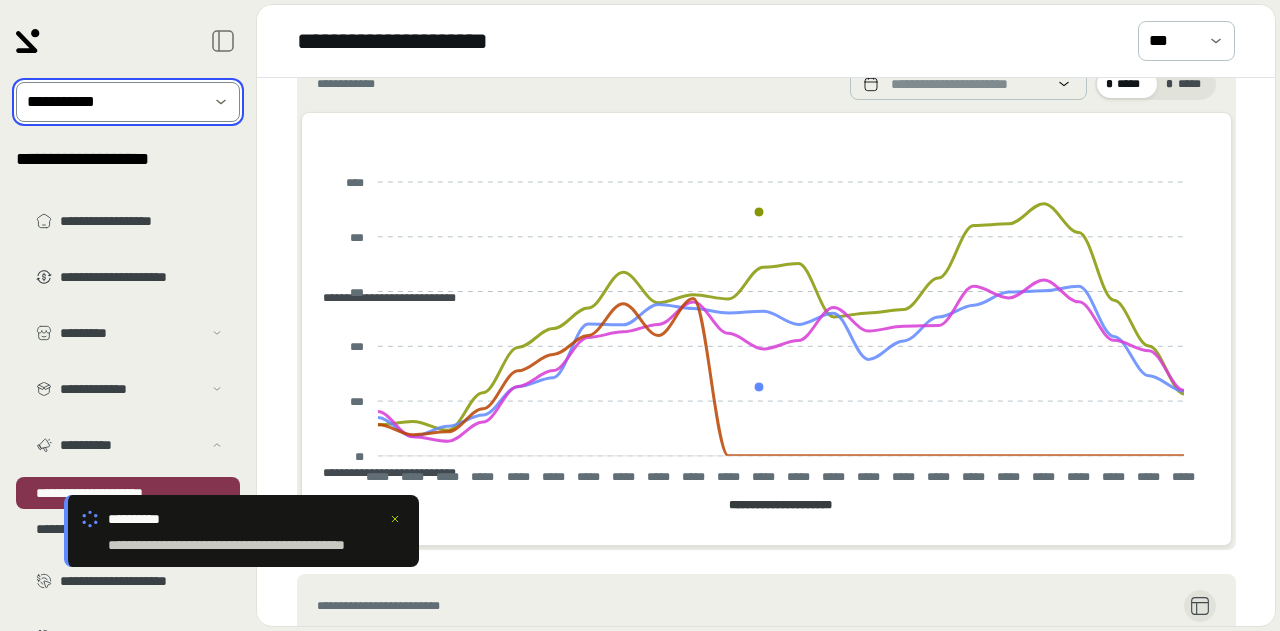 click at bounding box center (114, 102) 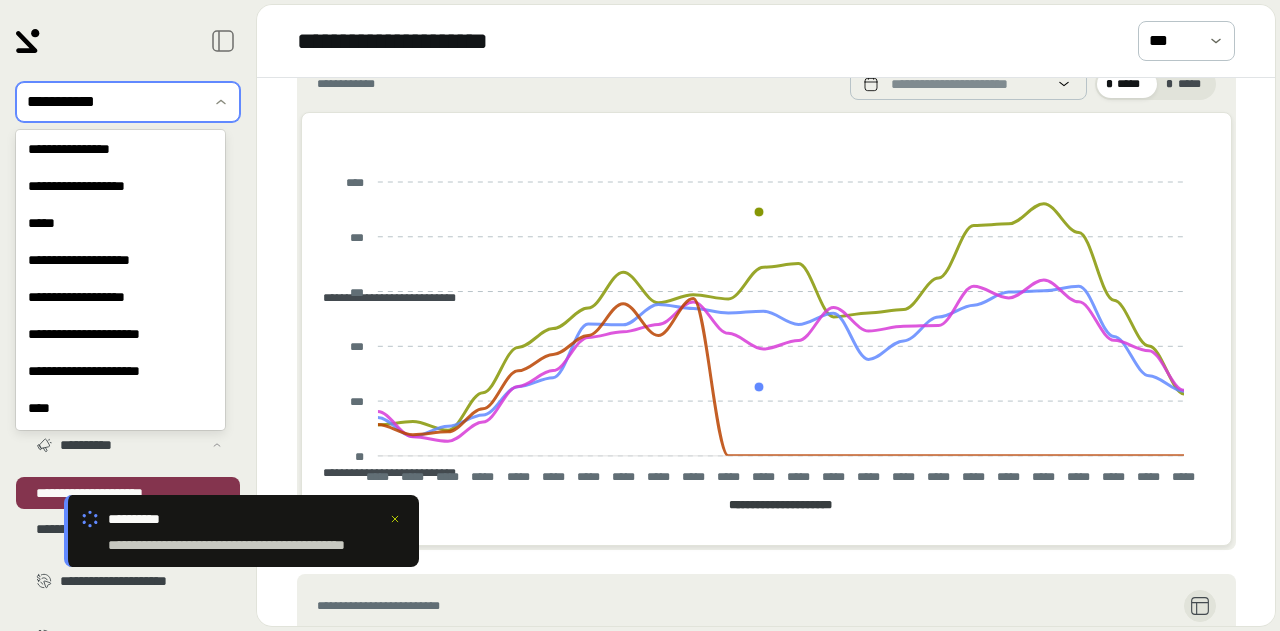 scroll, scrollTop: 8513, scrollLeft: 0, axis: vertical 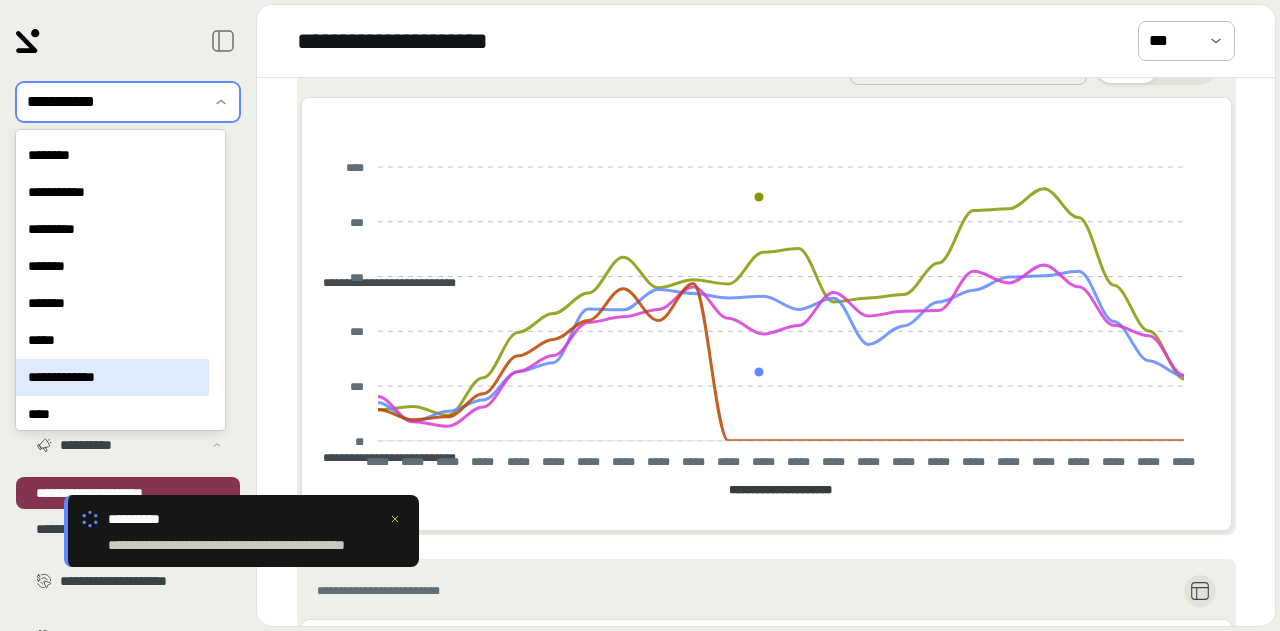 click on "**********" at bounding box center [112, 377] 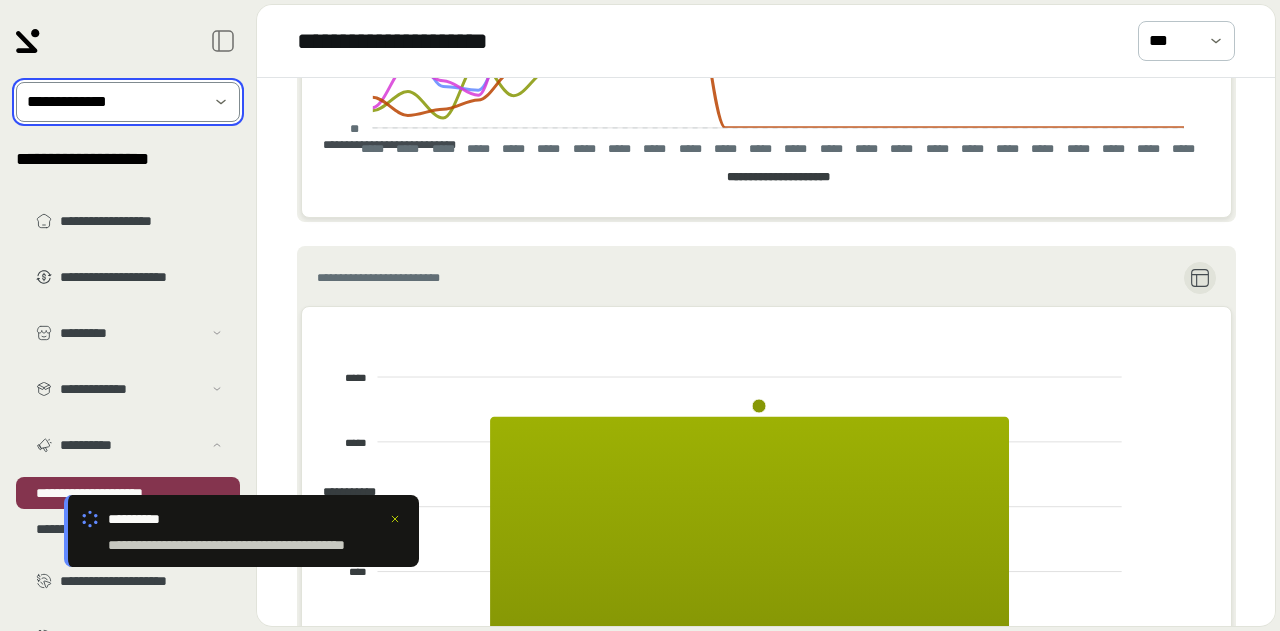 scroll, scrollTop: 291, scrollLeft: 0, axis: vertical 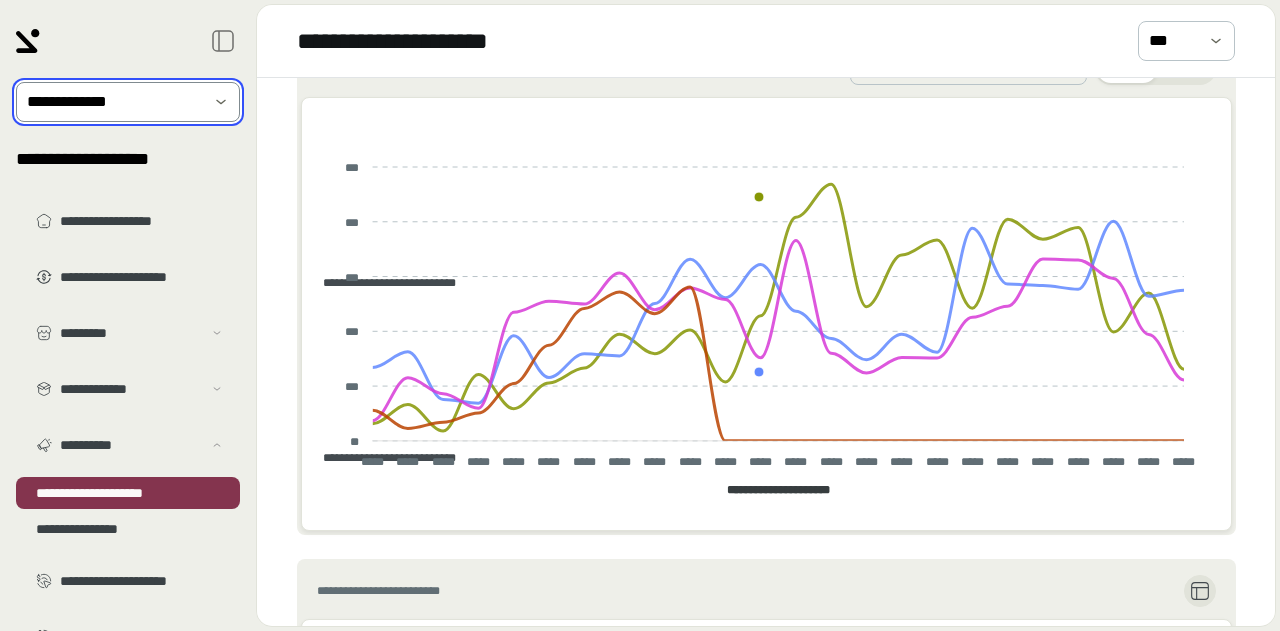 click on "**********" at bounding box center [128, 102] 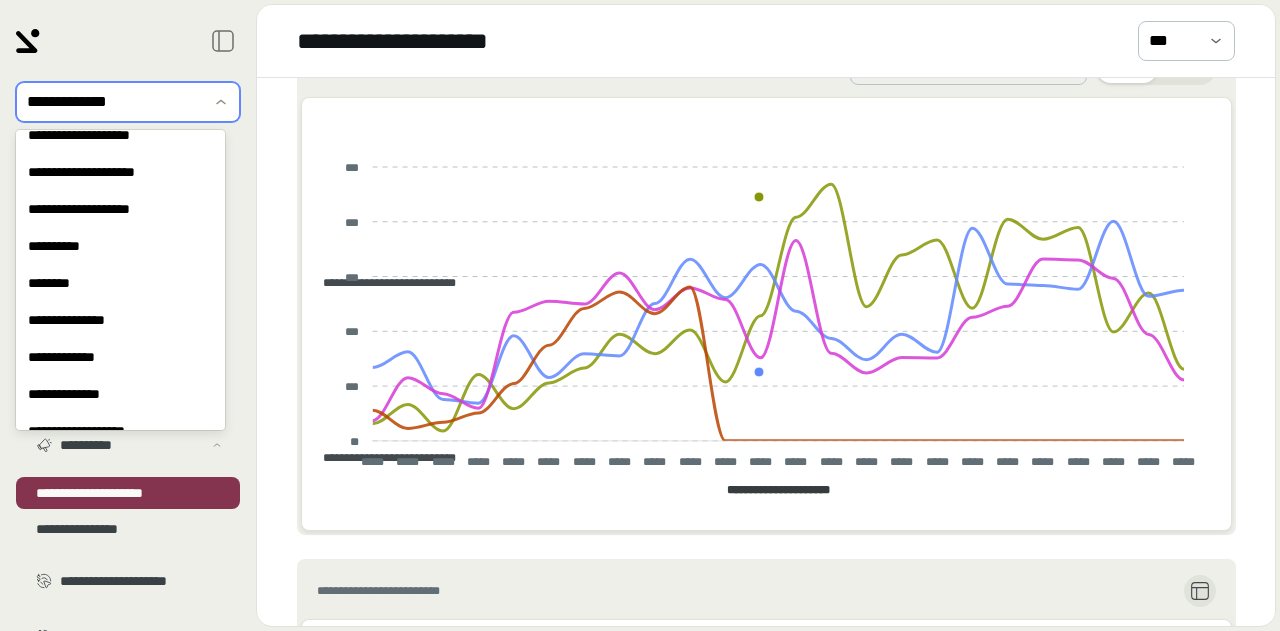 scroll, scrollTop: 1044, scrollLeft: 0, axis: vertical 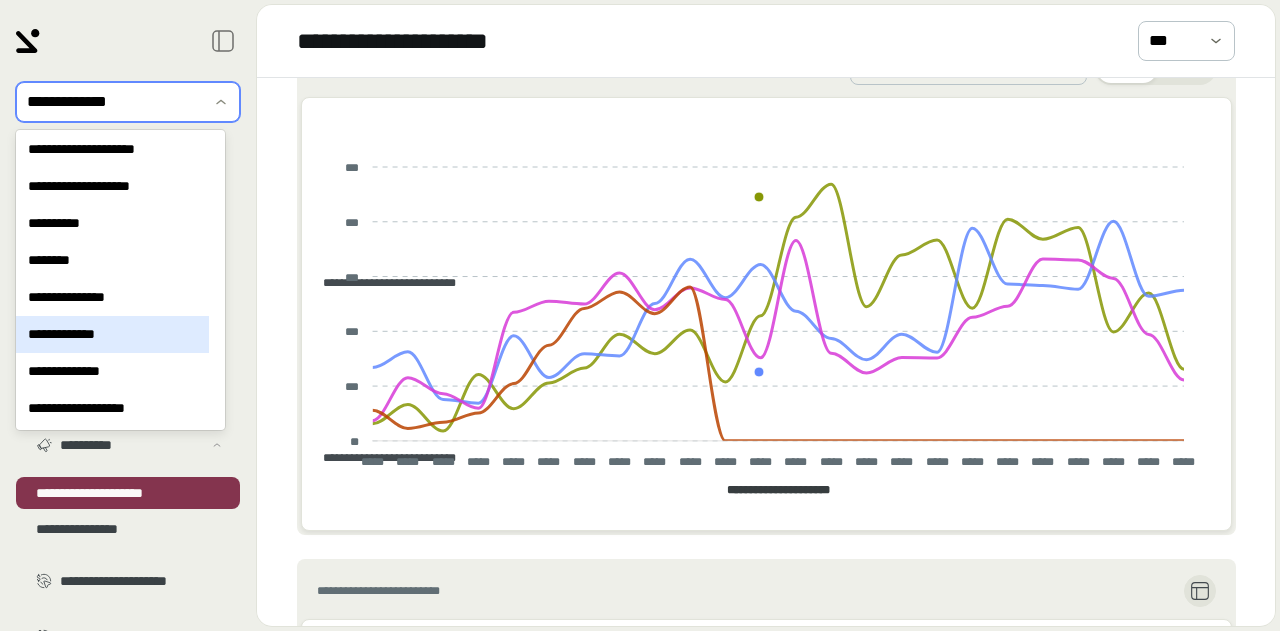drag, startPoint x: 94, startPoint y: 343, endPoint x: 0, endPoint y: 652, distance: 322.9814 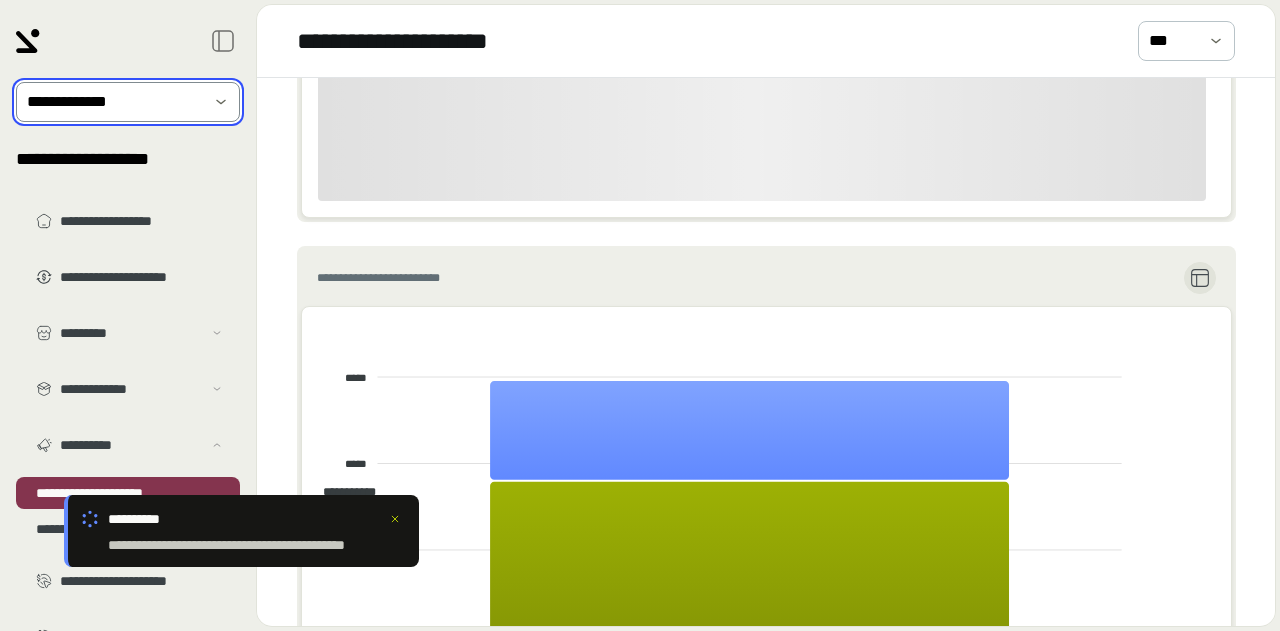 scroll, scrollTop: 291, scrollLeft: 0, axis: vertical 